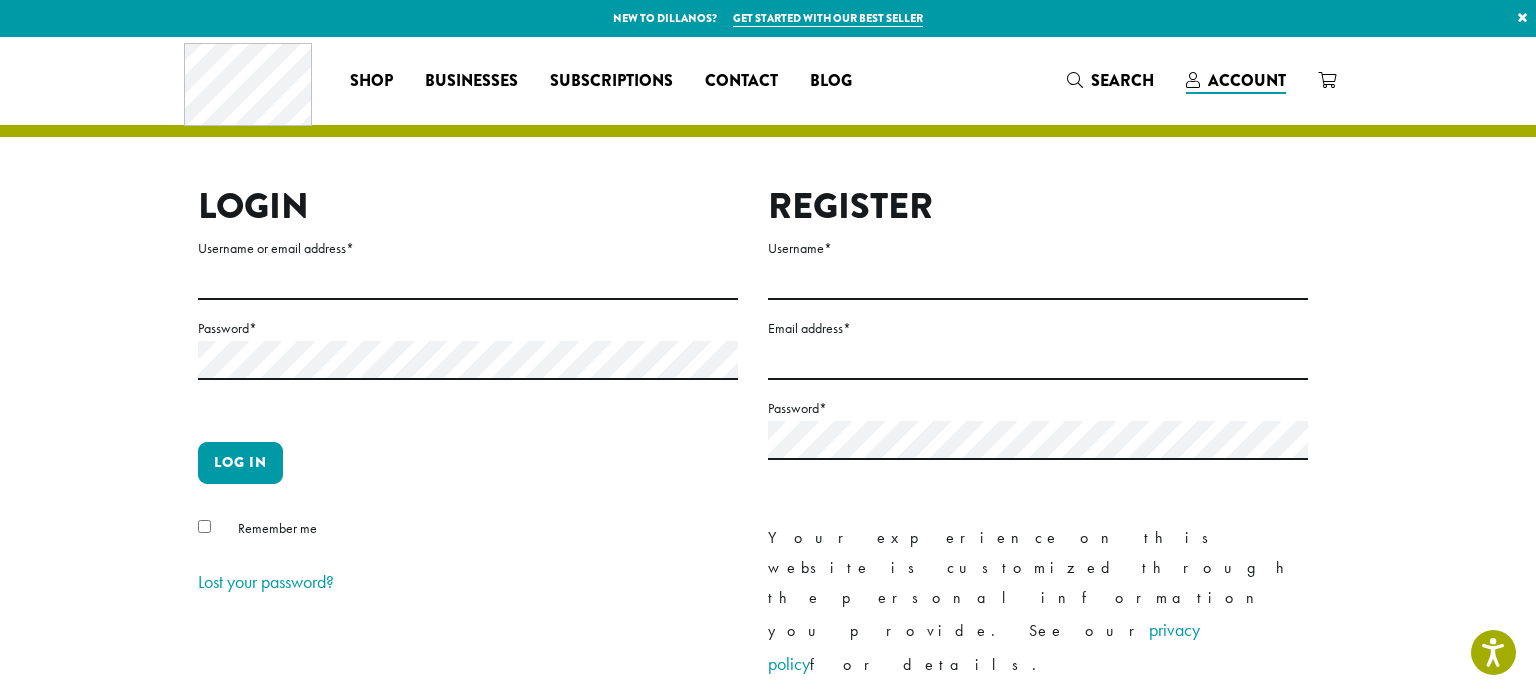scroll, scrollTop: 0, scrollLeft: 0, axis: both 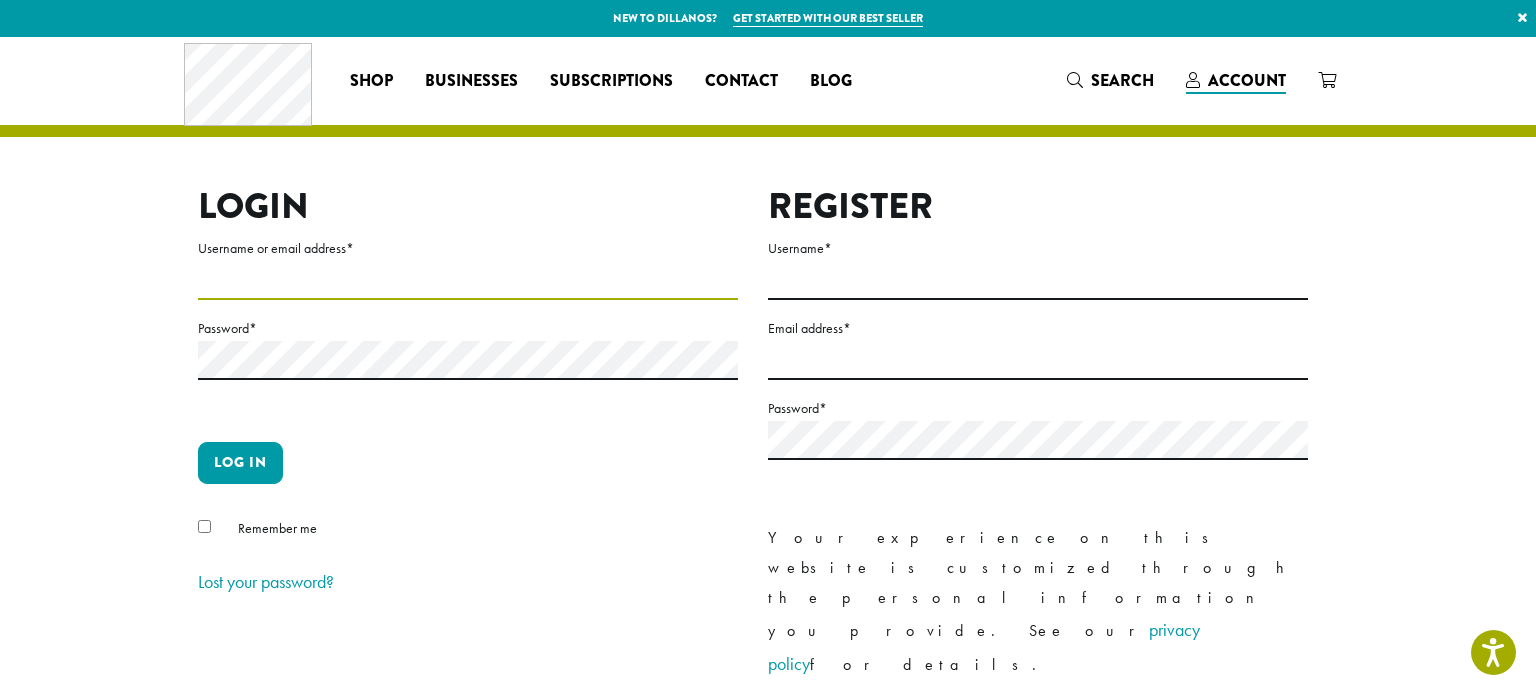 click on "Username or email address  *" at bounding box center (468, 280) 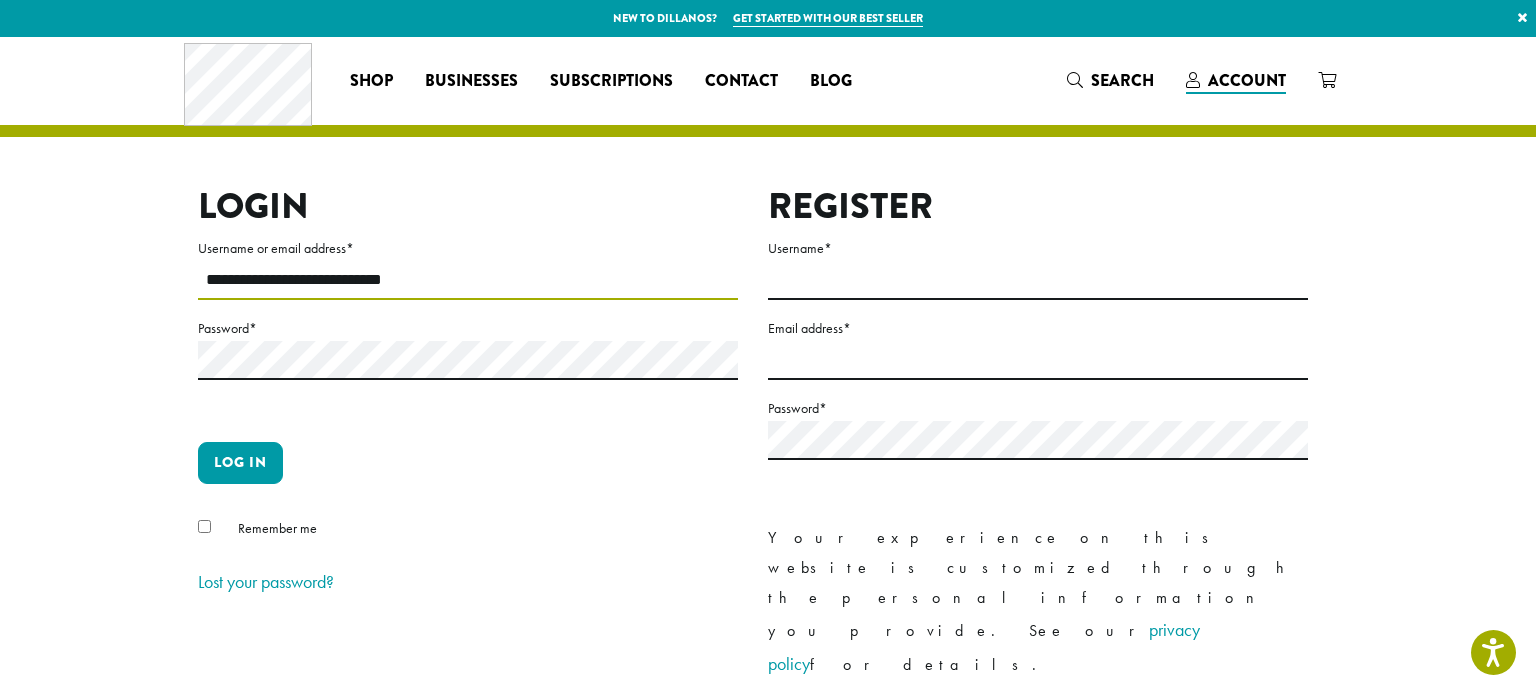 type on "**********" 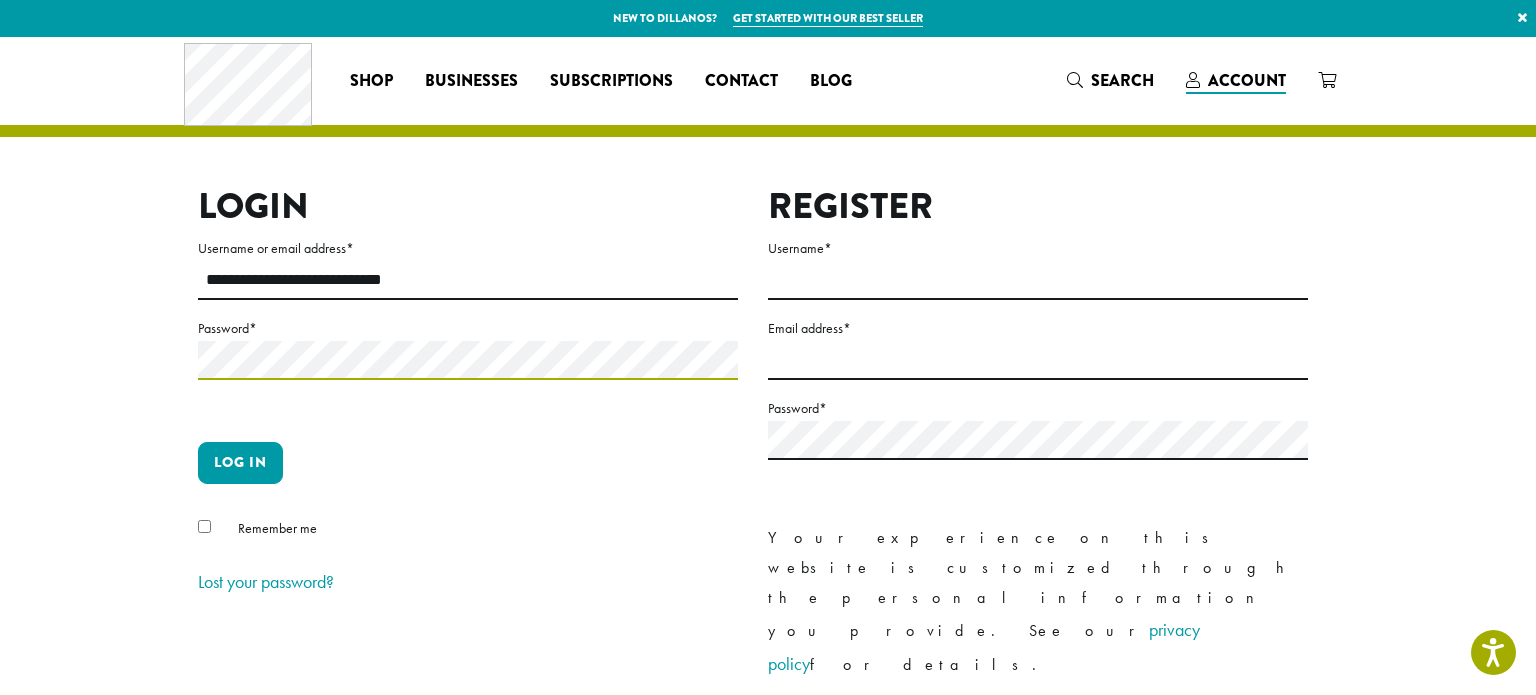 click on "Log in" at bounding box center (240, 463) 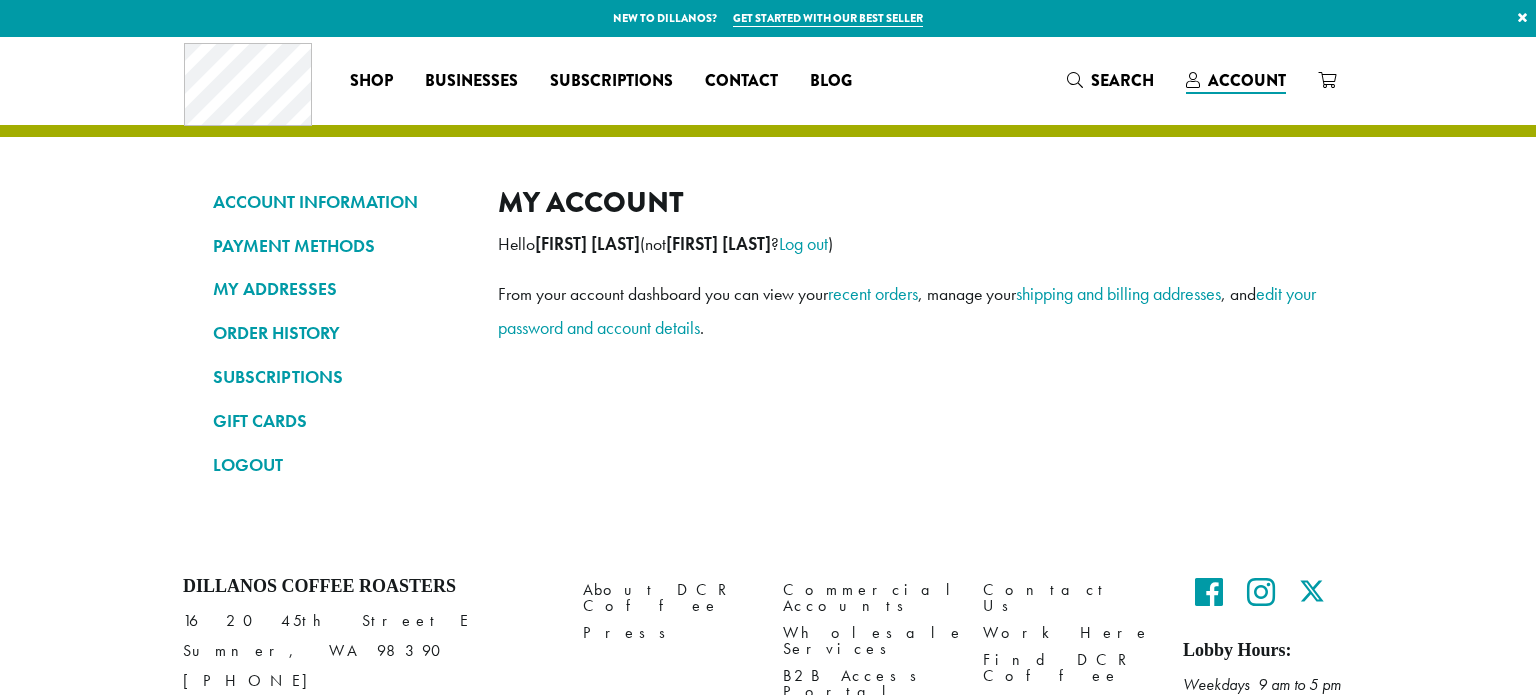 scroll, scrollTop: 0, scrollLeft: 0, axis: both 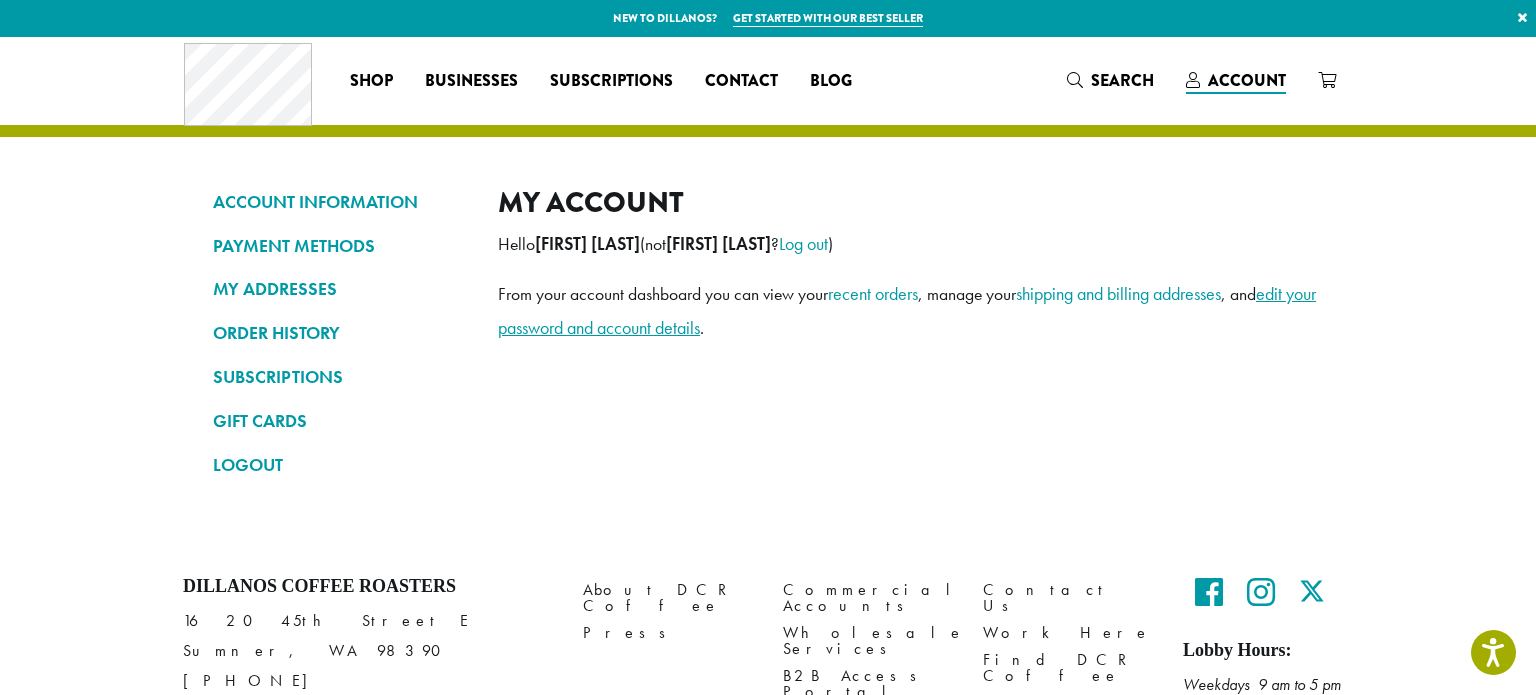 click on "edit your password and account details" at bounding box center (907, 310) 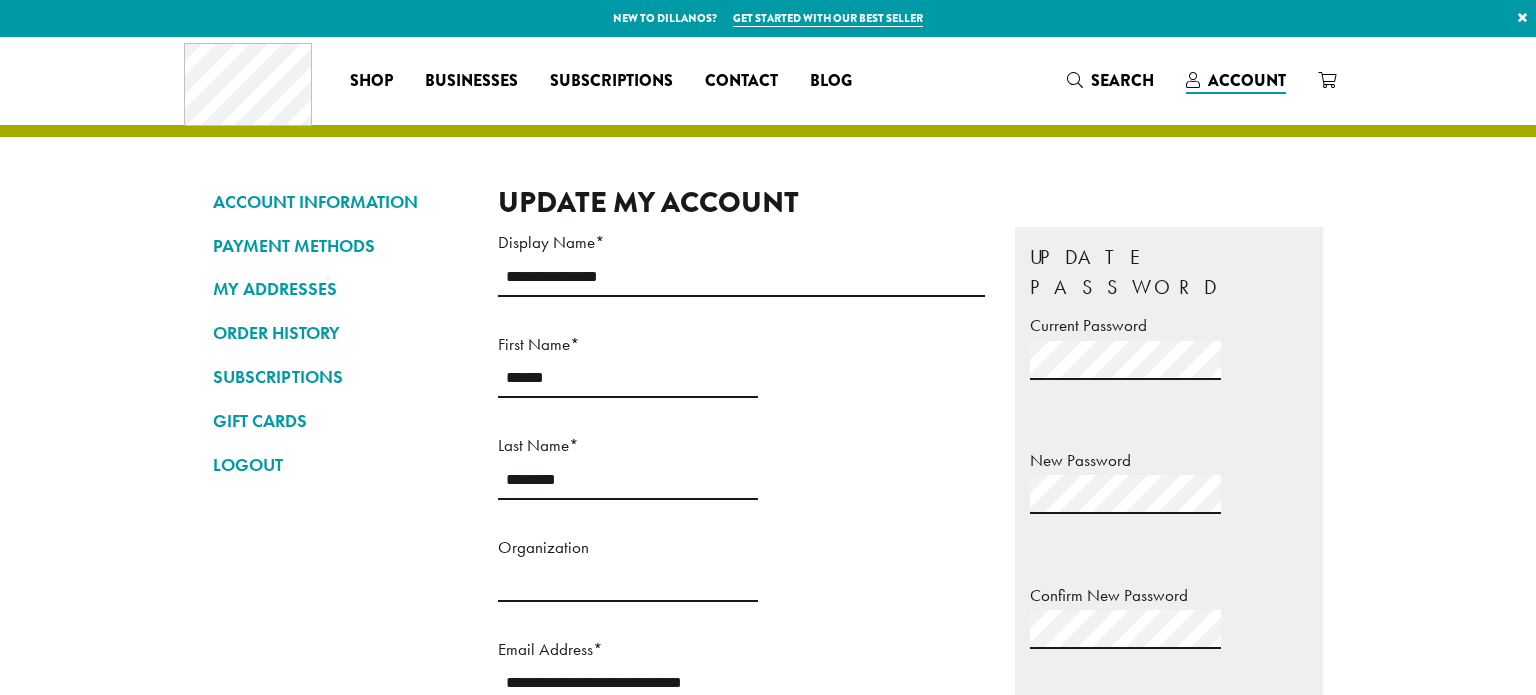 scroll, scrollTop: 0, scrollLeft: 0, axis: both 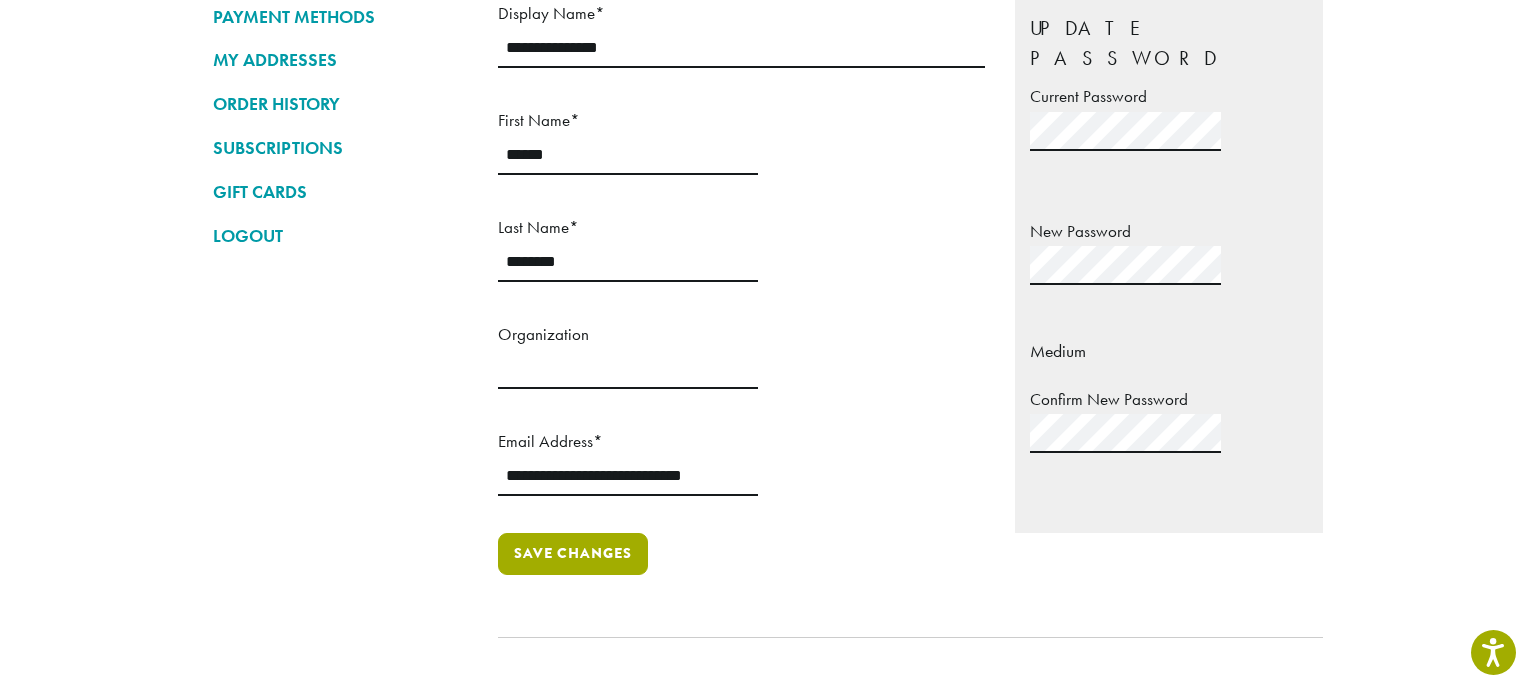 click on "Save changes" at bounding box center (573, 554) 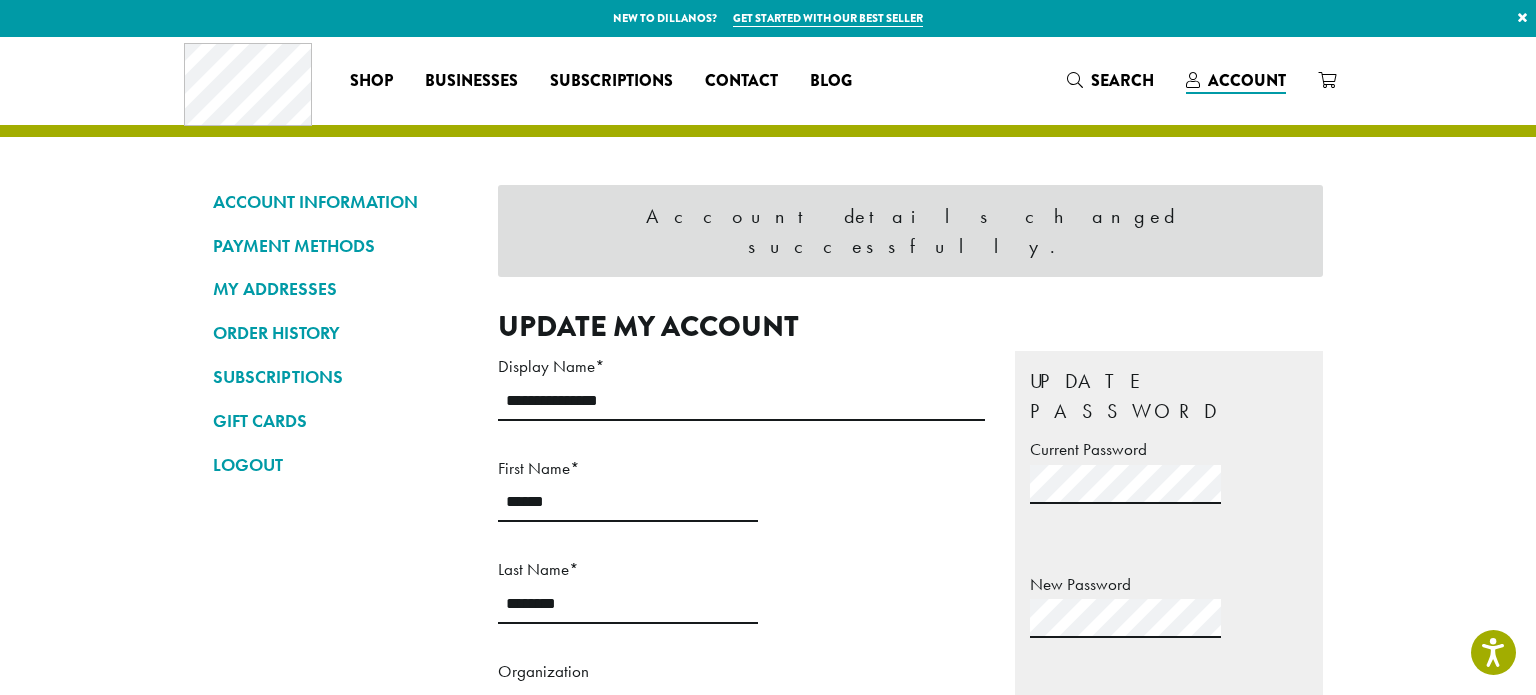 scroll, scrollTop: 0, scrollLeft: 0, axis: both 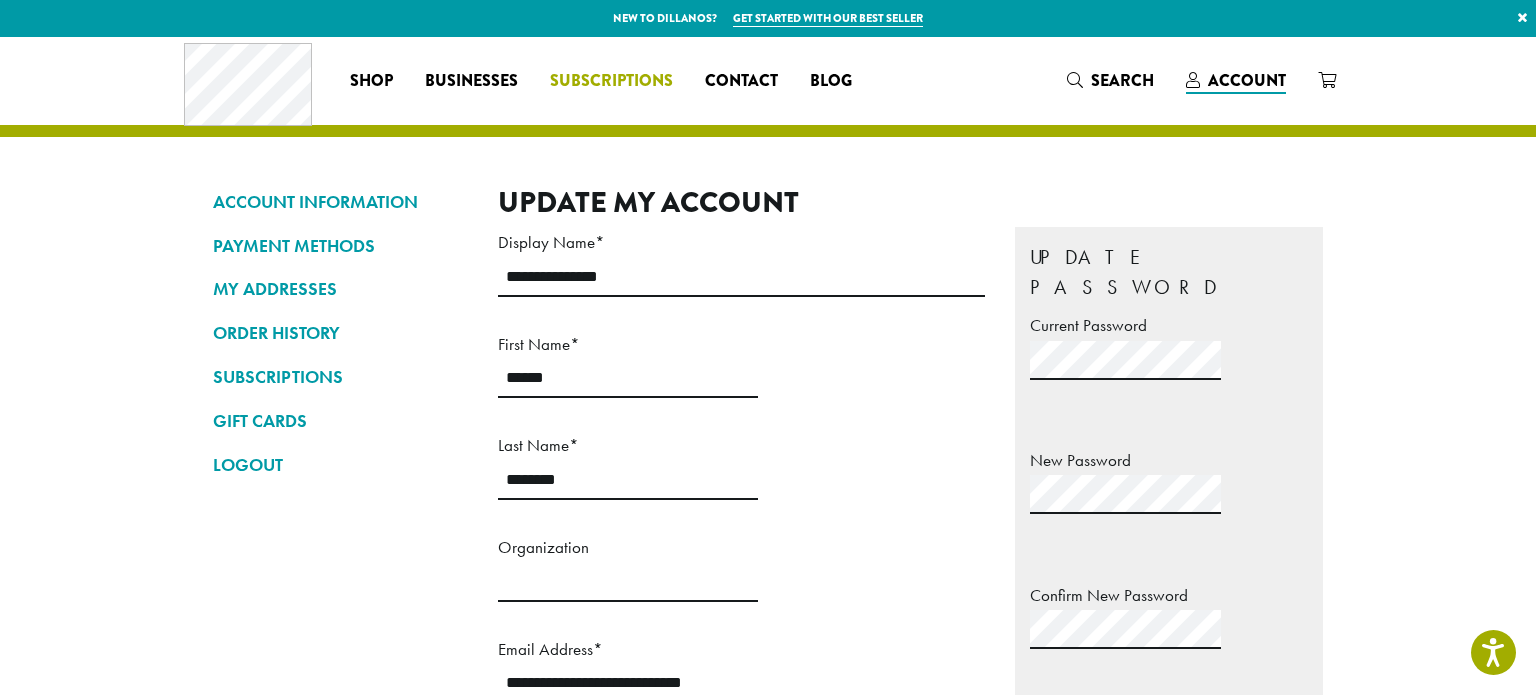 click on "Subscriptions" at bounding box center [611, 81] 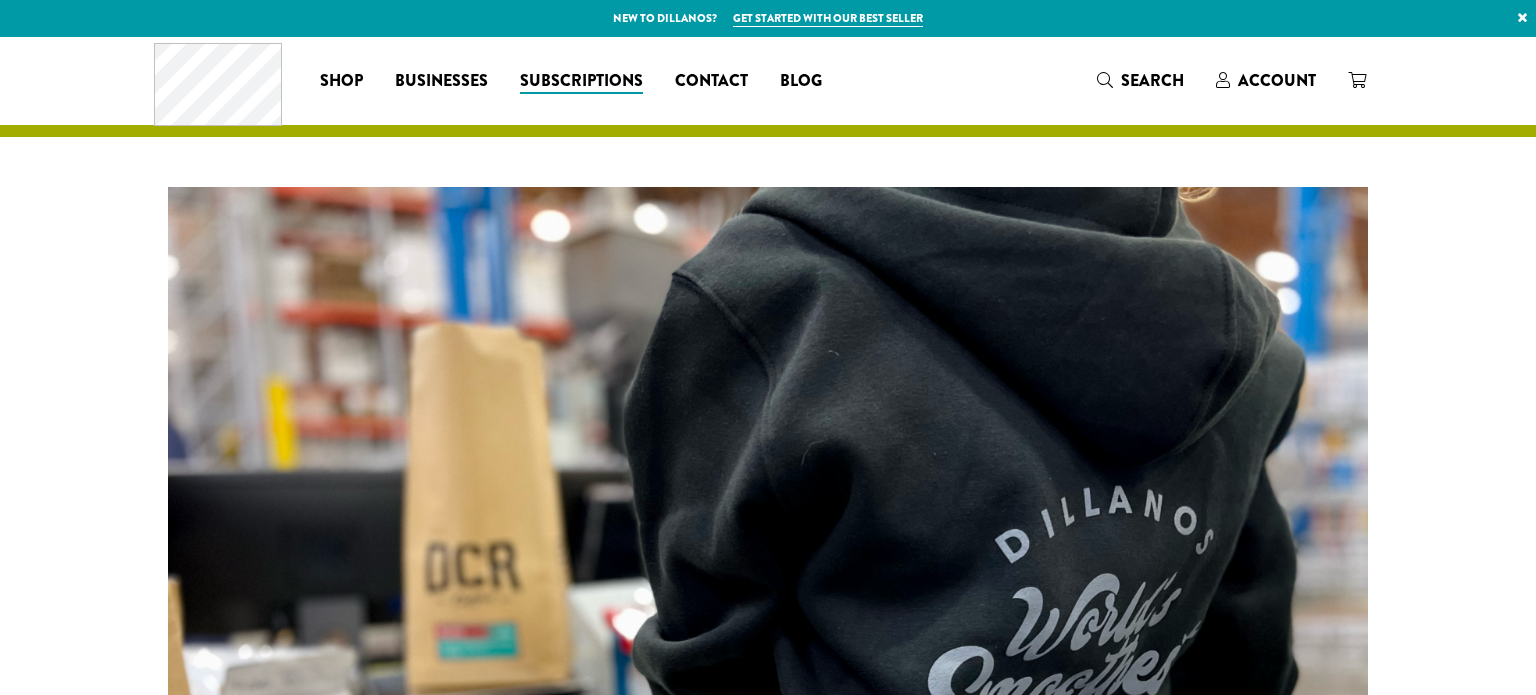 scroll, scrollTop: 0, scrollLeft: 0, axis: both 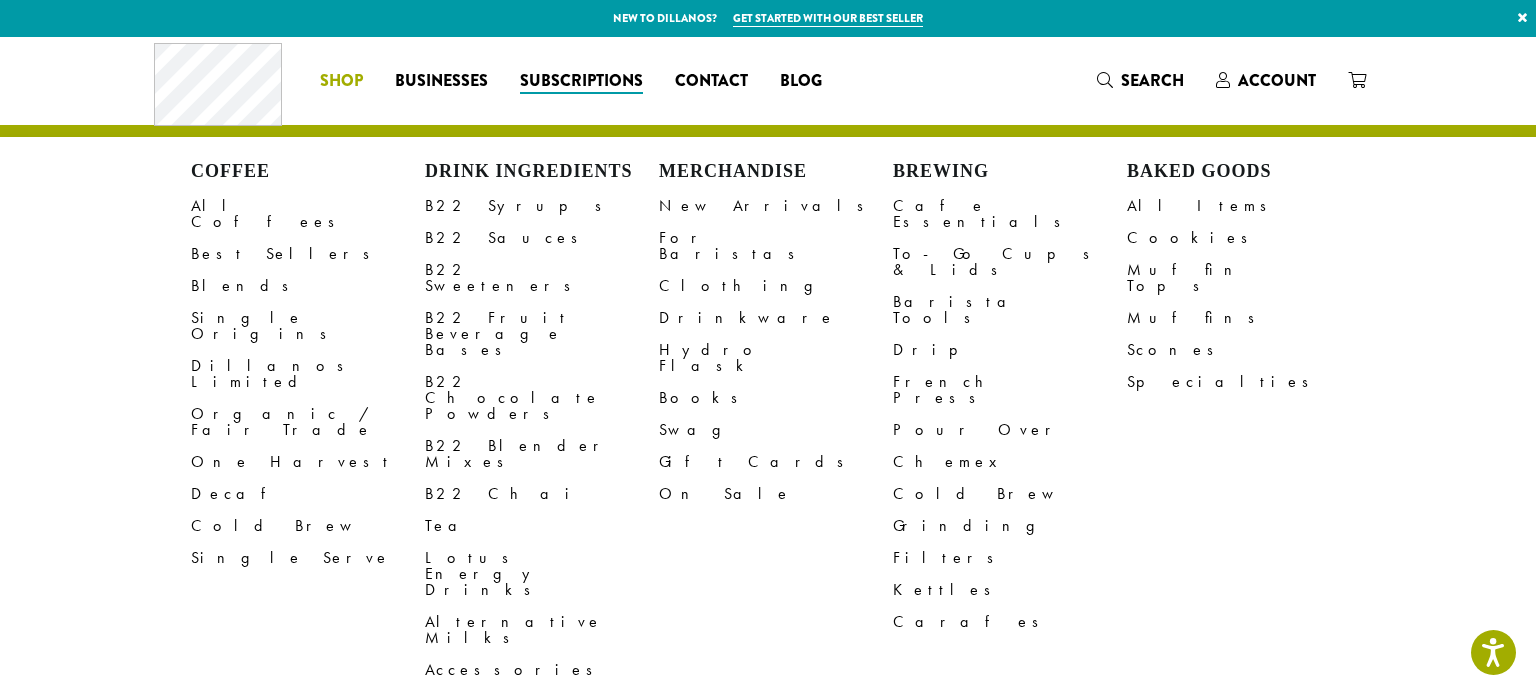 click on "Shop" at bounding box center [341, 81] 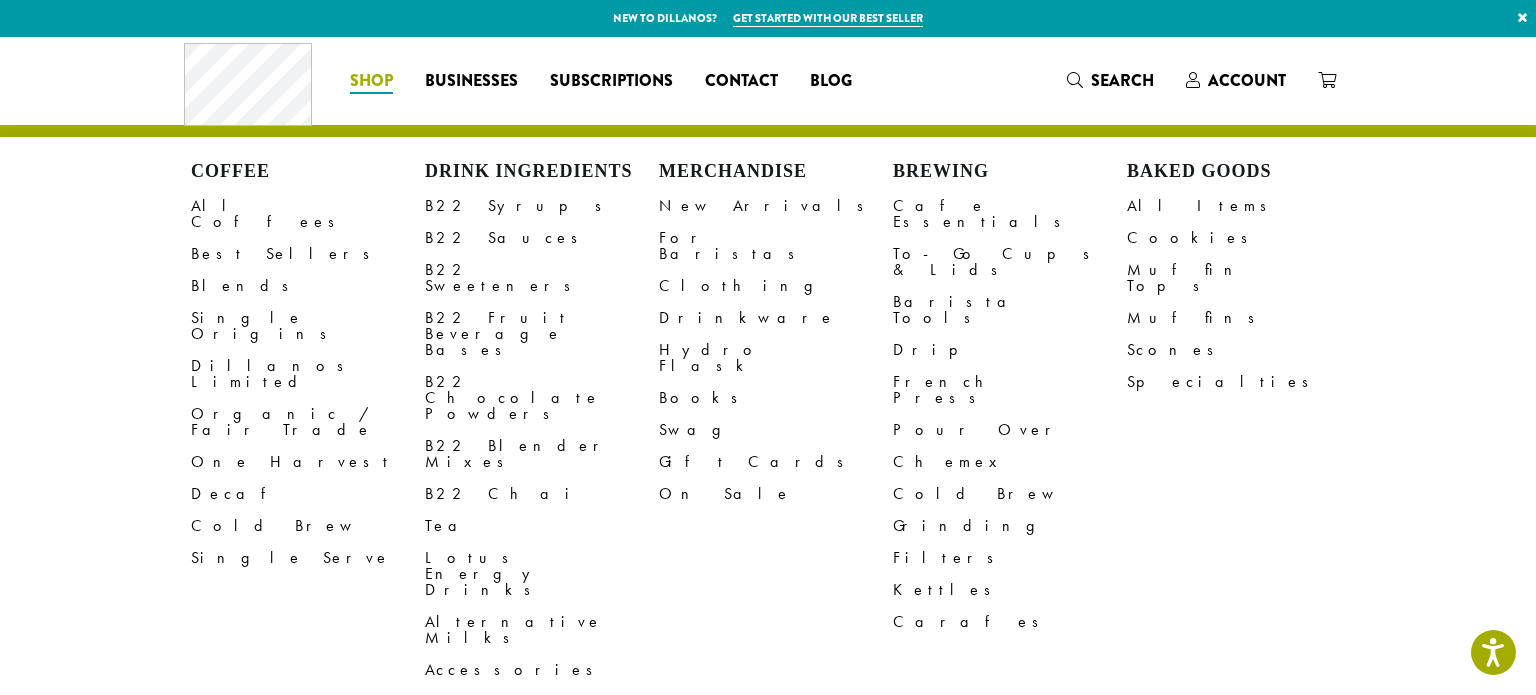 scroll, scrollTop: 0, scrollLeft: 0, axis: both 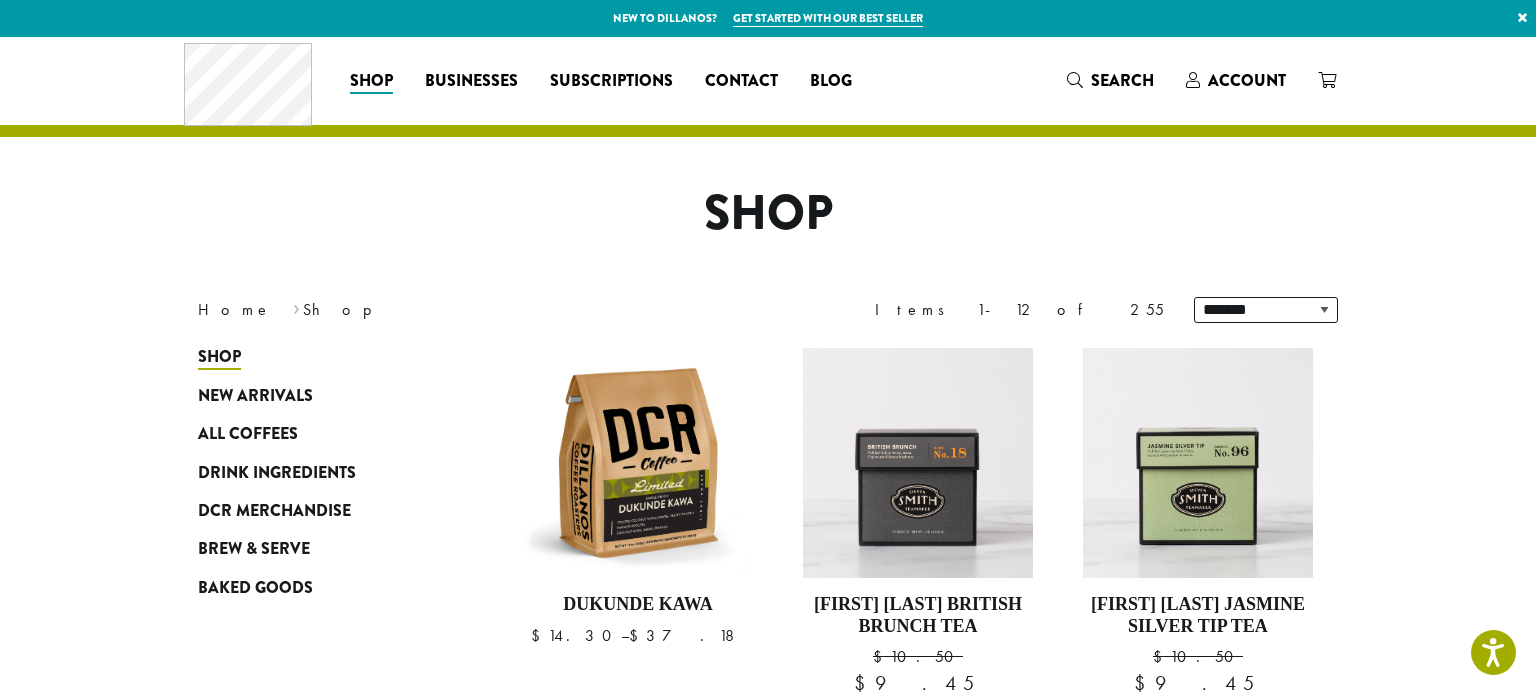 click on "**********" at bounding box center [768, 1197] 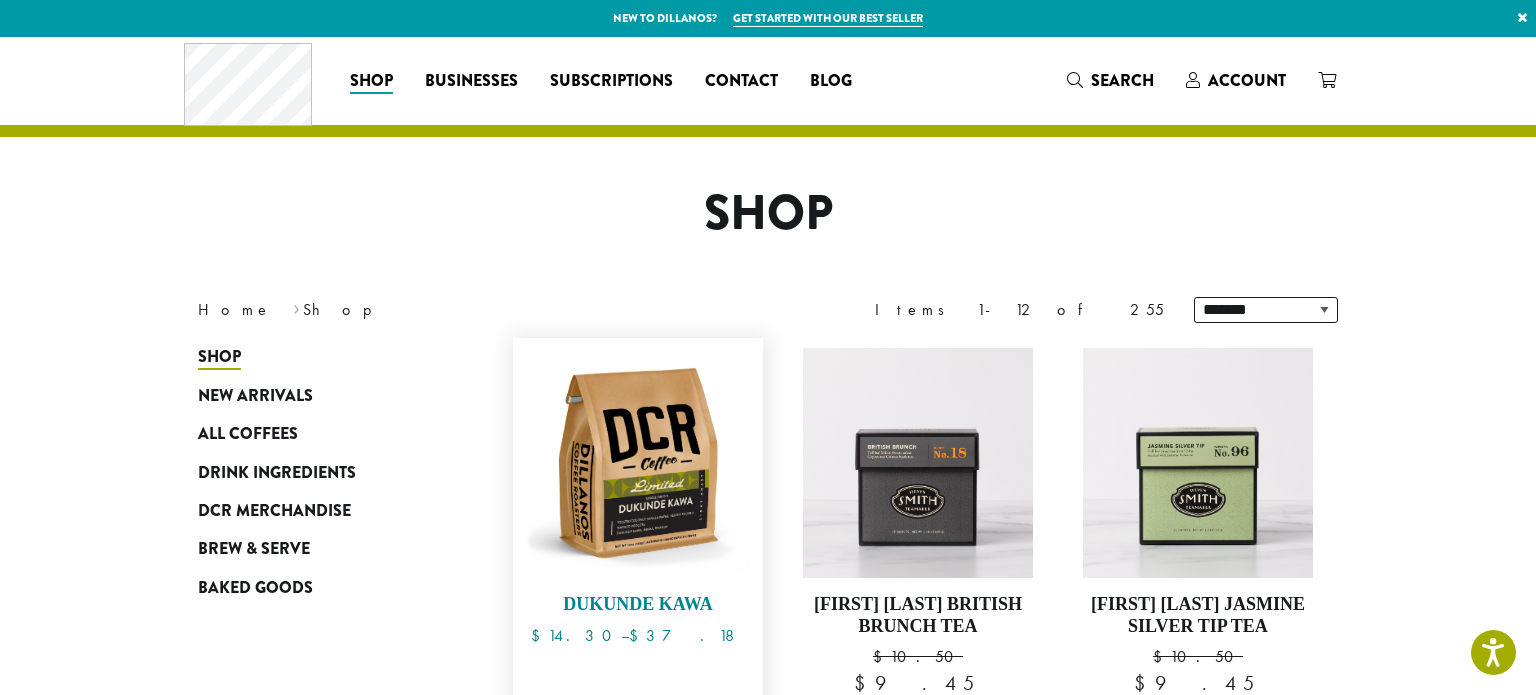 scroll, scrollTop: 0, scrollLeft: 0, axis: both 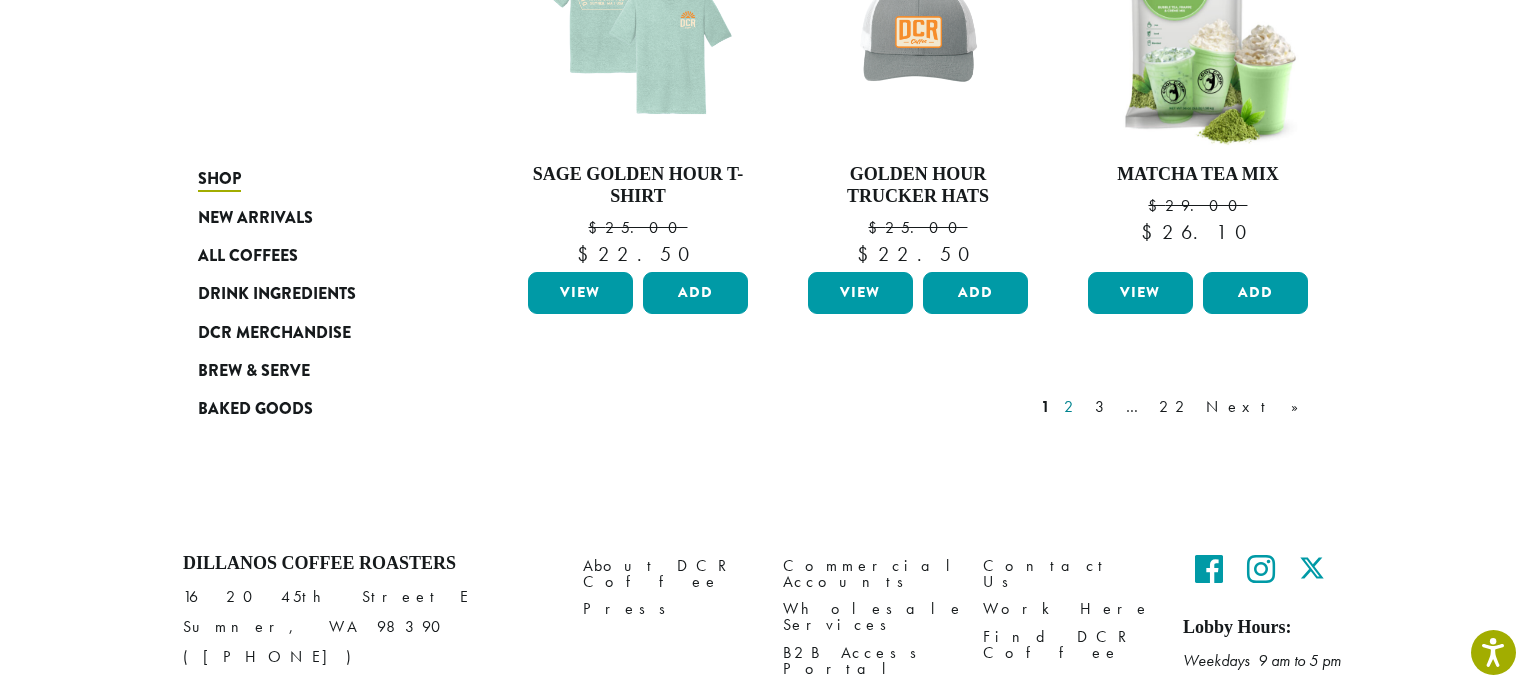 click on "2" at bounding box center [1072, 407] 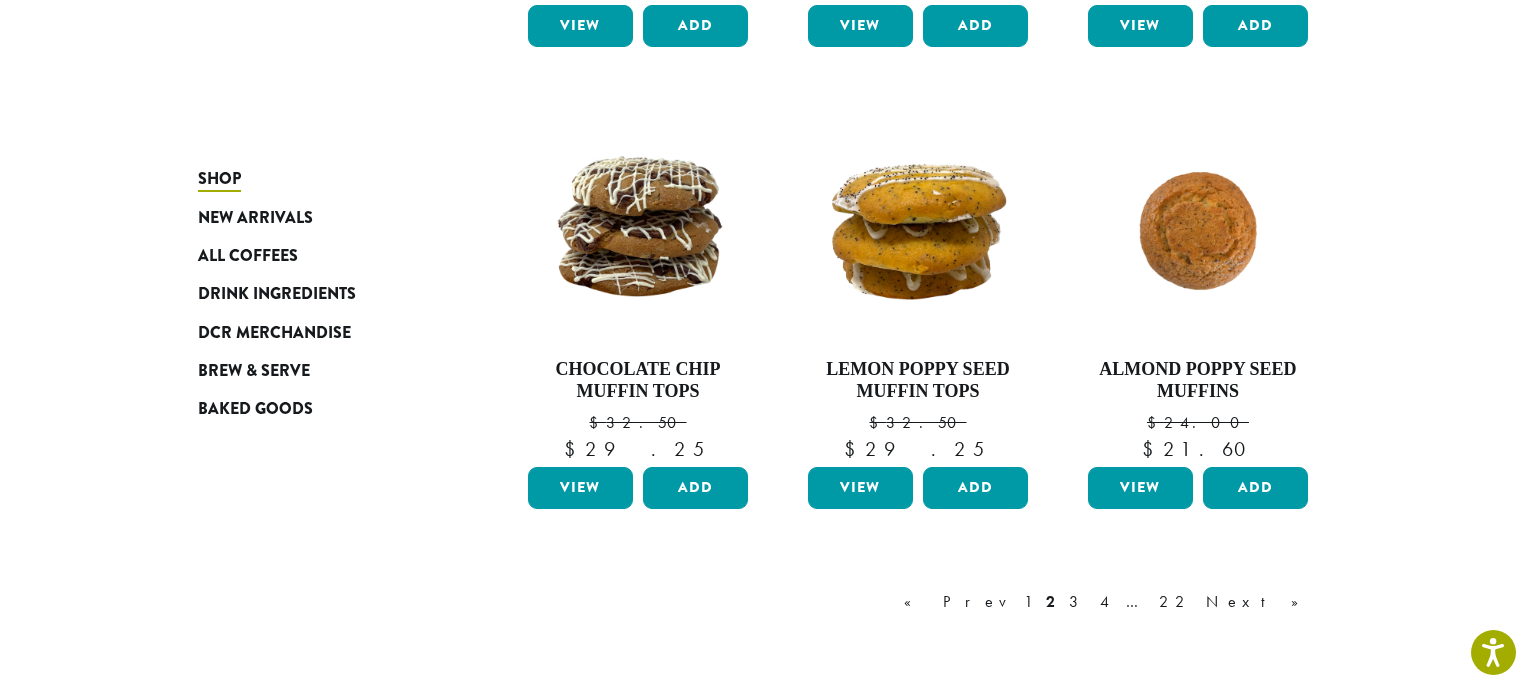 scroll, scrollTop: 1643, scrollLeft: 0, axis: vertical 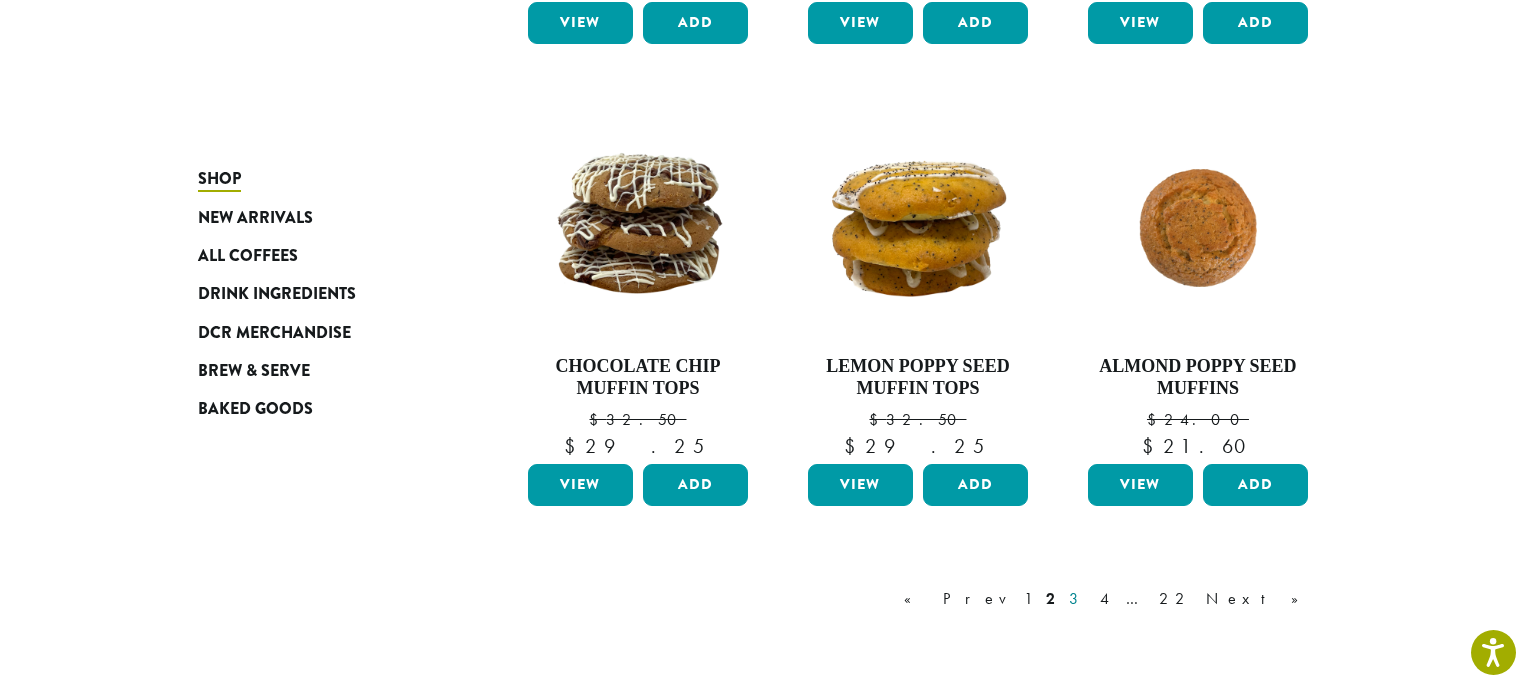 click on "3" at bounding box center (1077, 599) 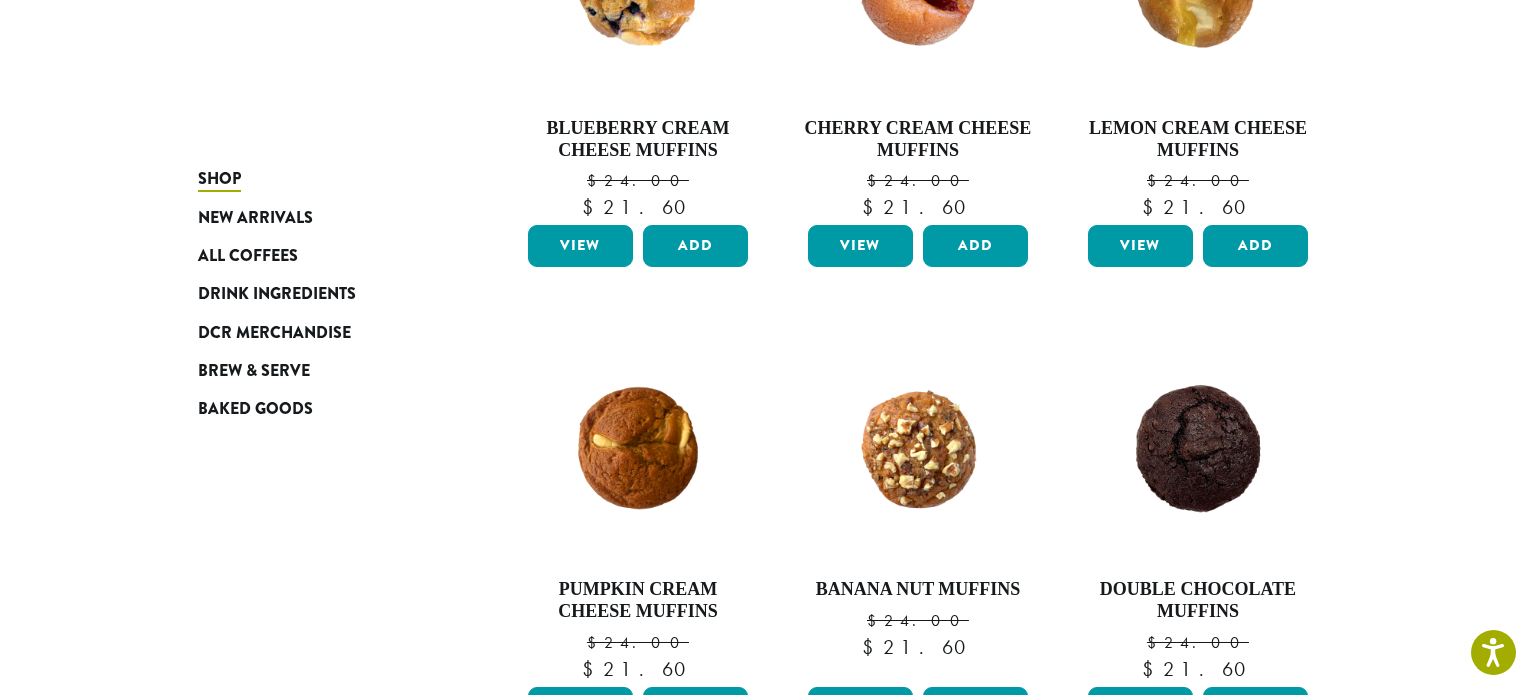 scroll, scrollTop: 123, scrollLeft: 0, axis: vertical 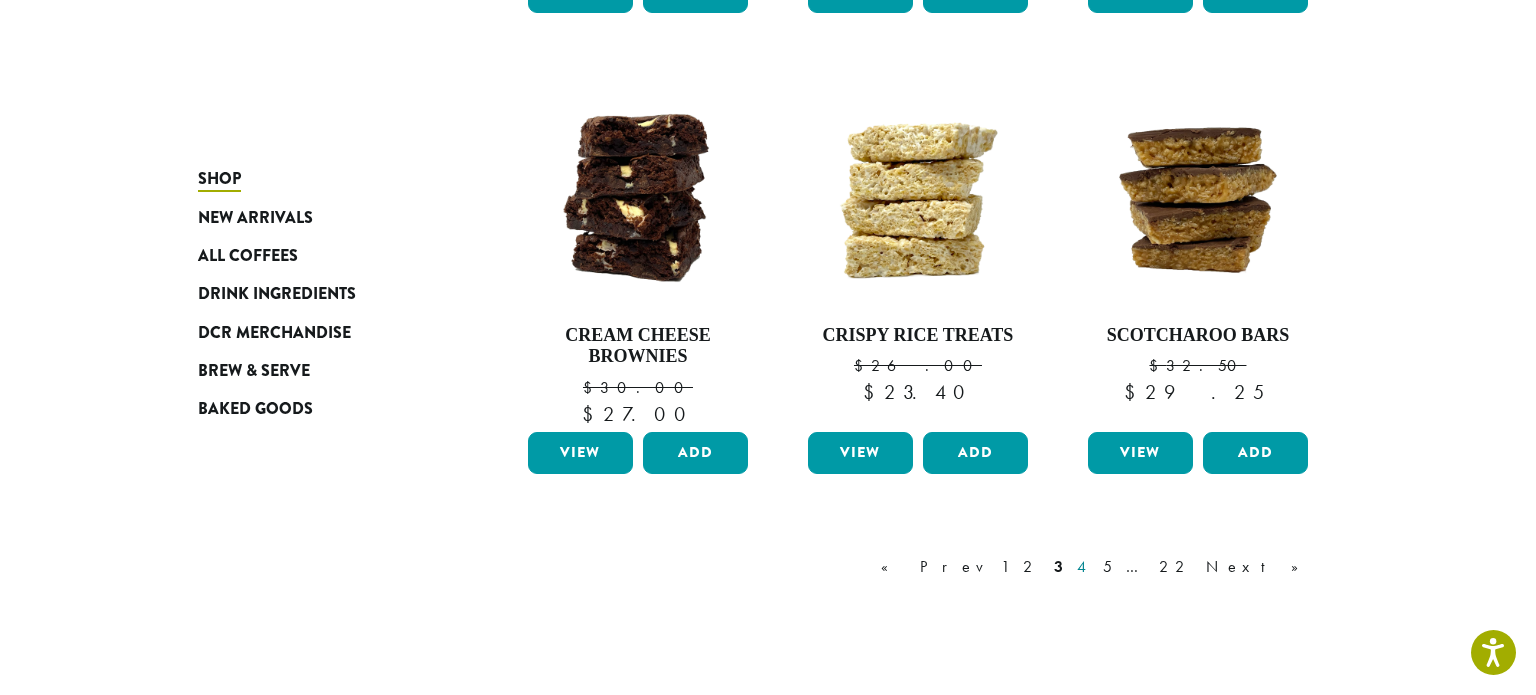click on "4" at bounding box center [1083, 567] 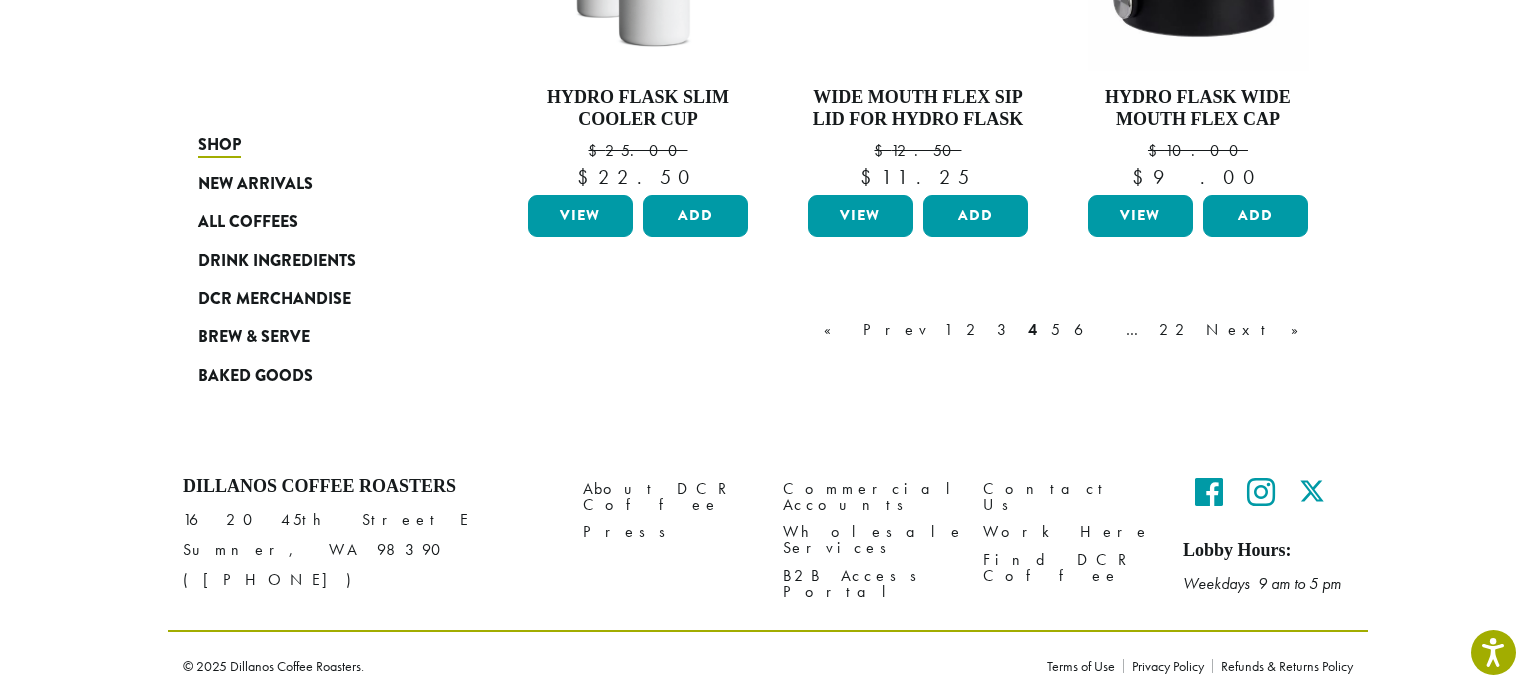 scroll, scrollTop: 1915, scrollLeft: 0, axis: vertical 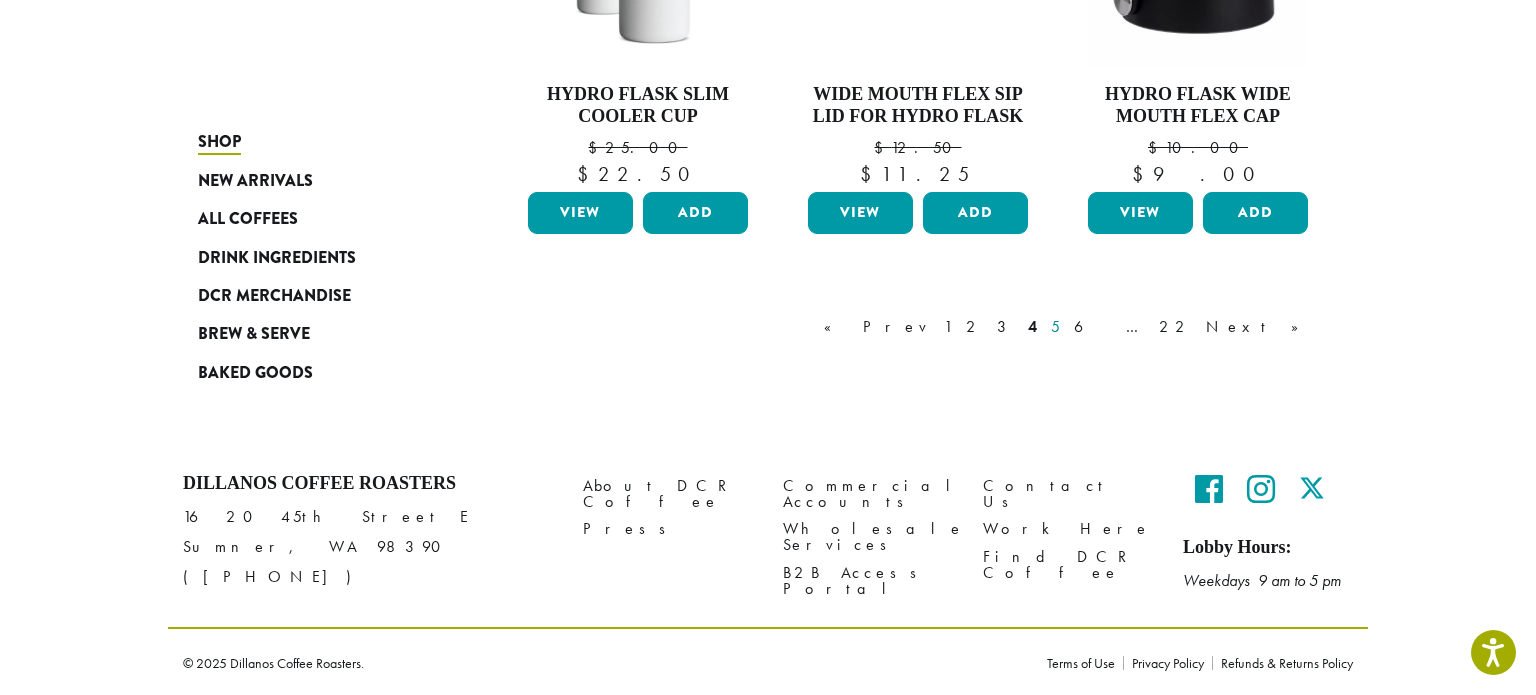 click on "5" at bounding box center (1055, 327) 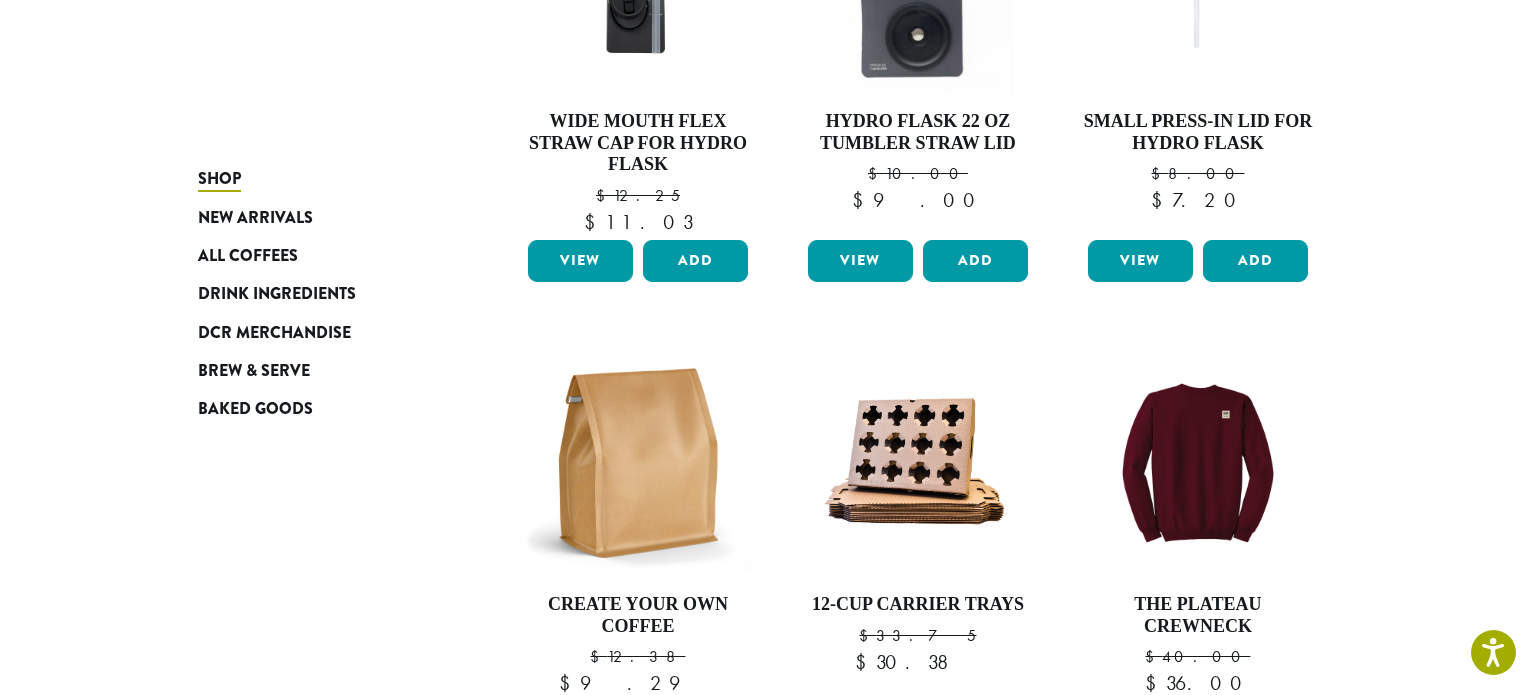 scroll, scrollTop: 123, scrollLeft: 0, axis: vertical 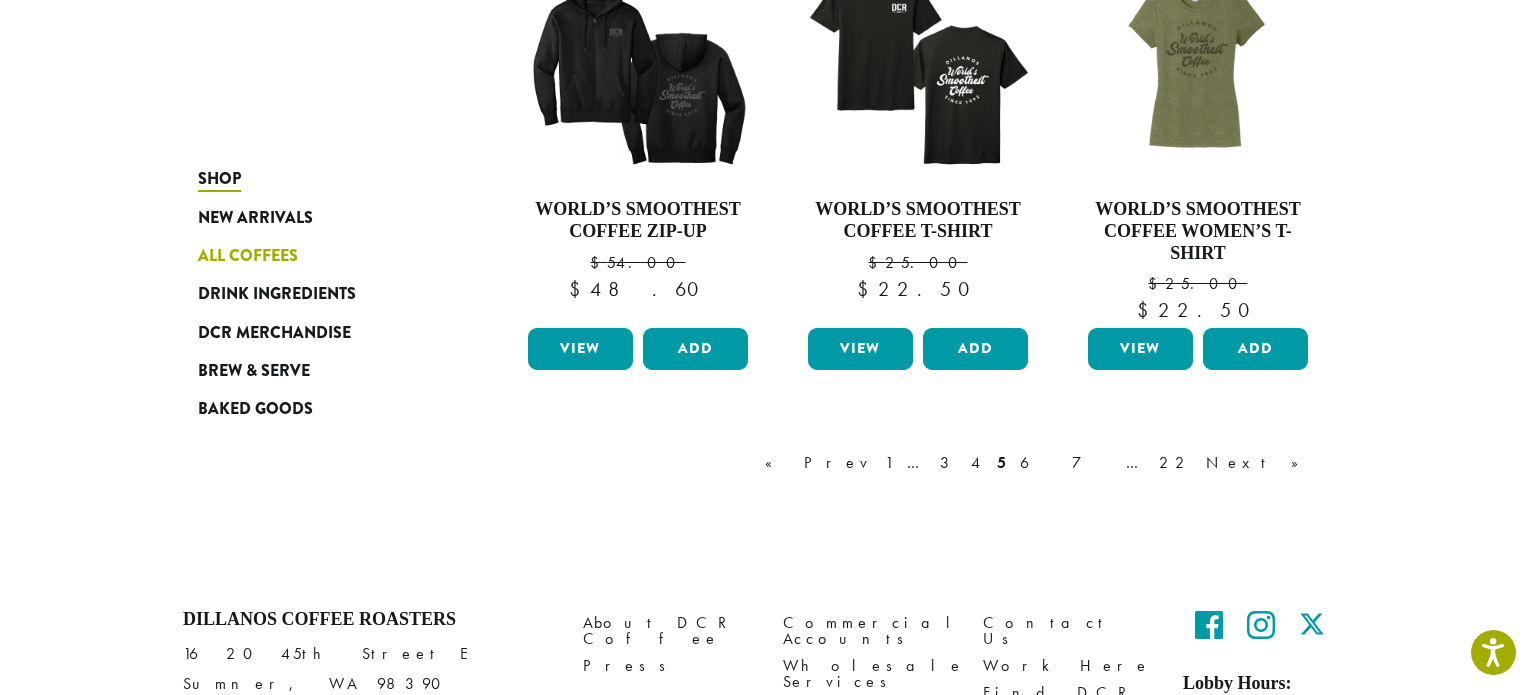 click on "All Coffees" at bounding box center [248, 256] 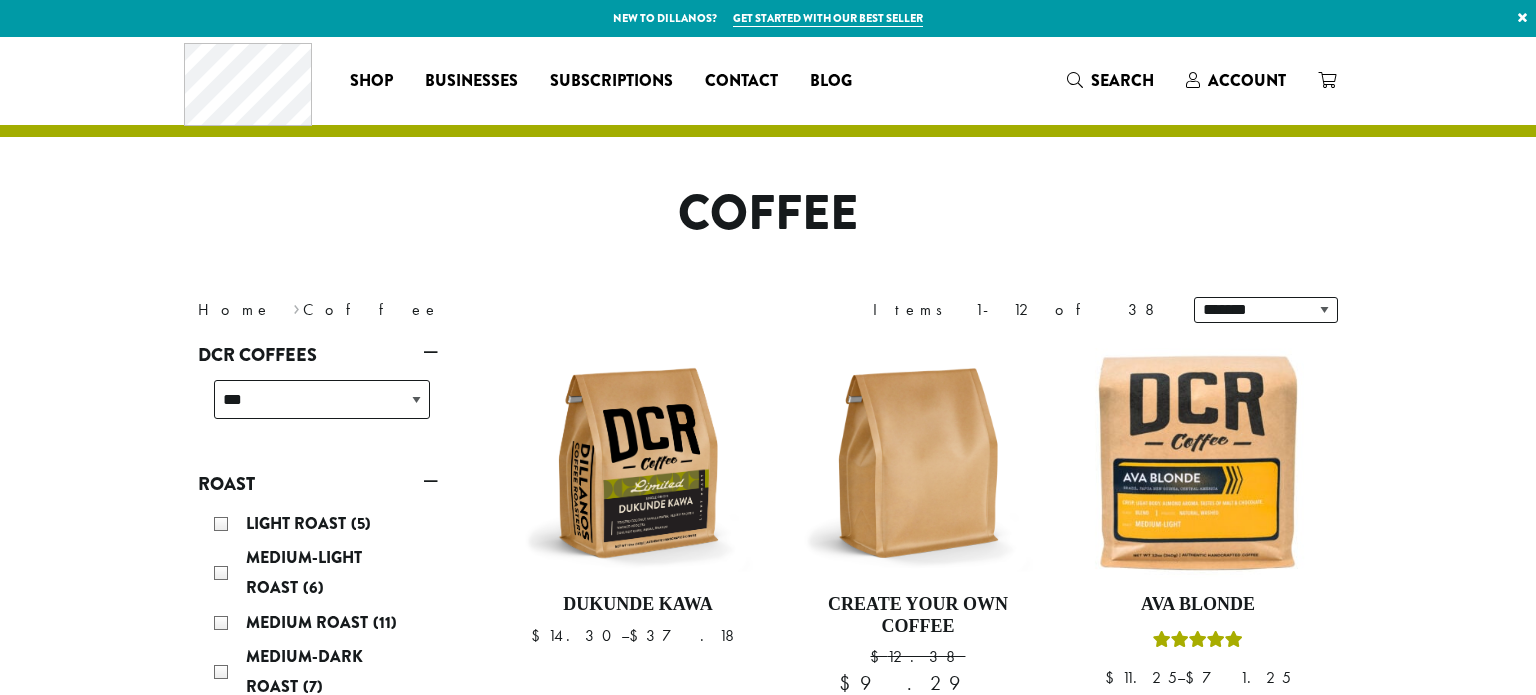 scroll, scrollTop: 0, scrollLeft: 0, axis: both 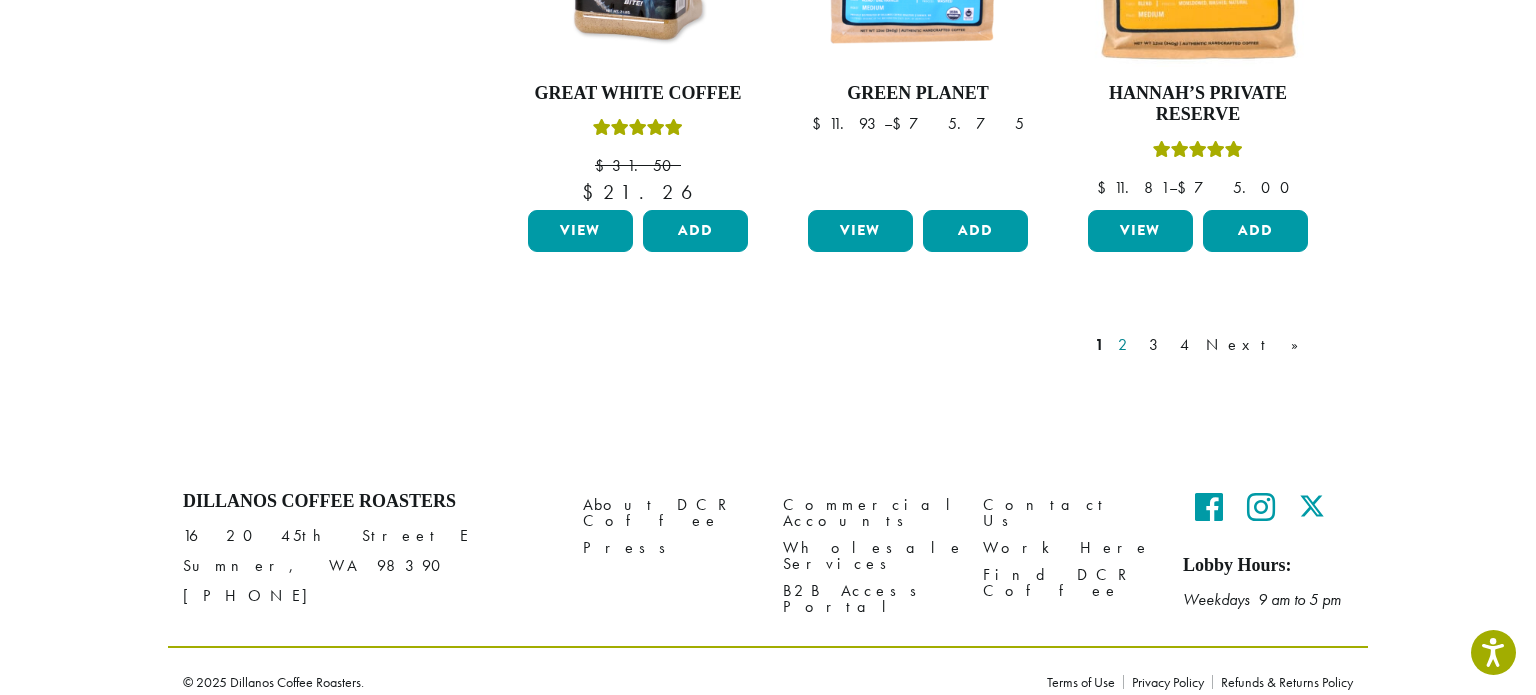 click on "2" at bounding box center [1126, 345] 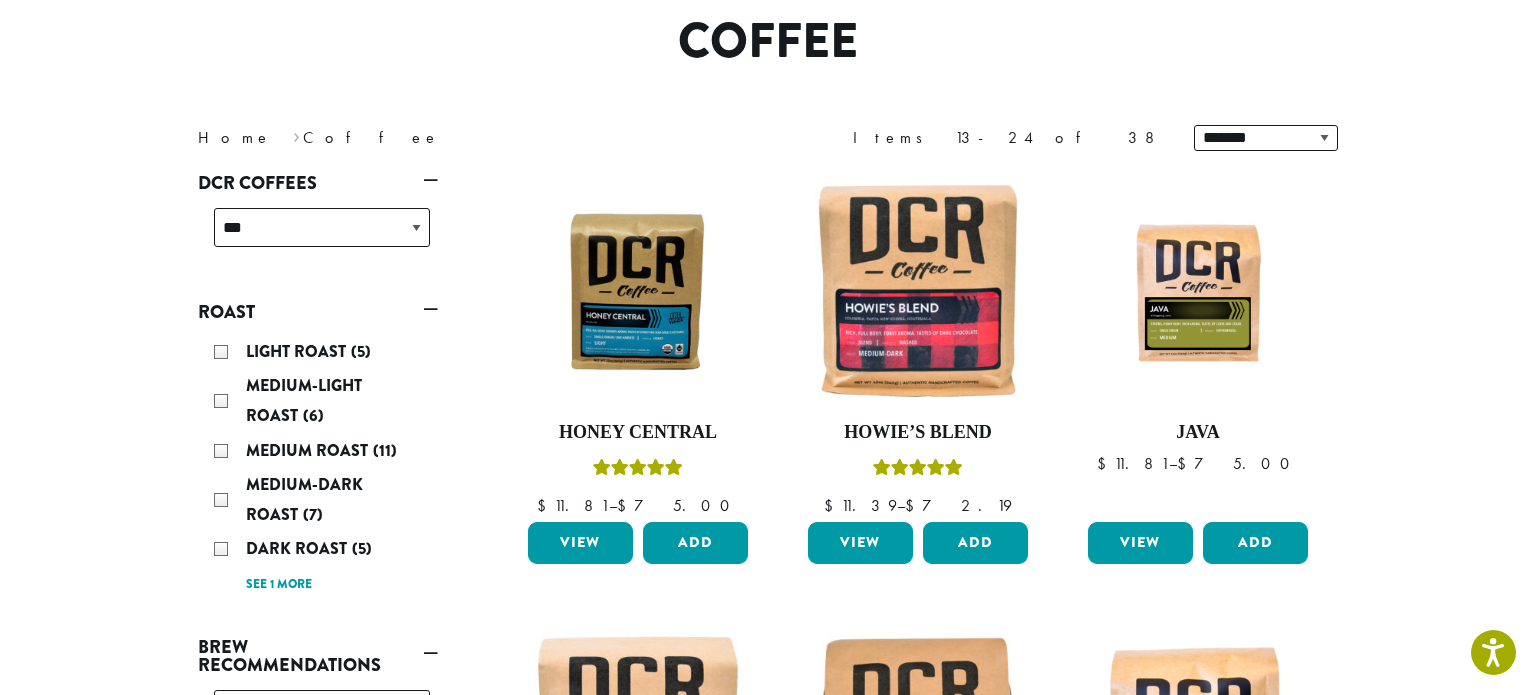scroll, scrollTop: 123, scrollLeft: 0, axis: vertical 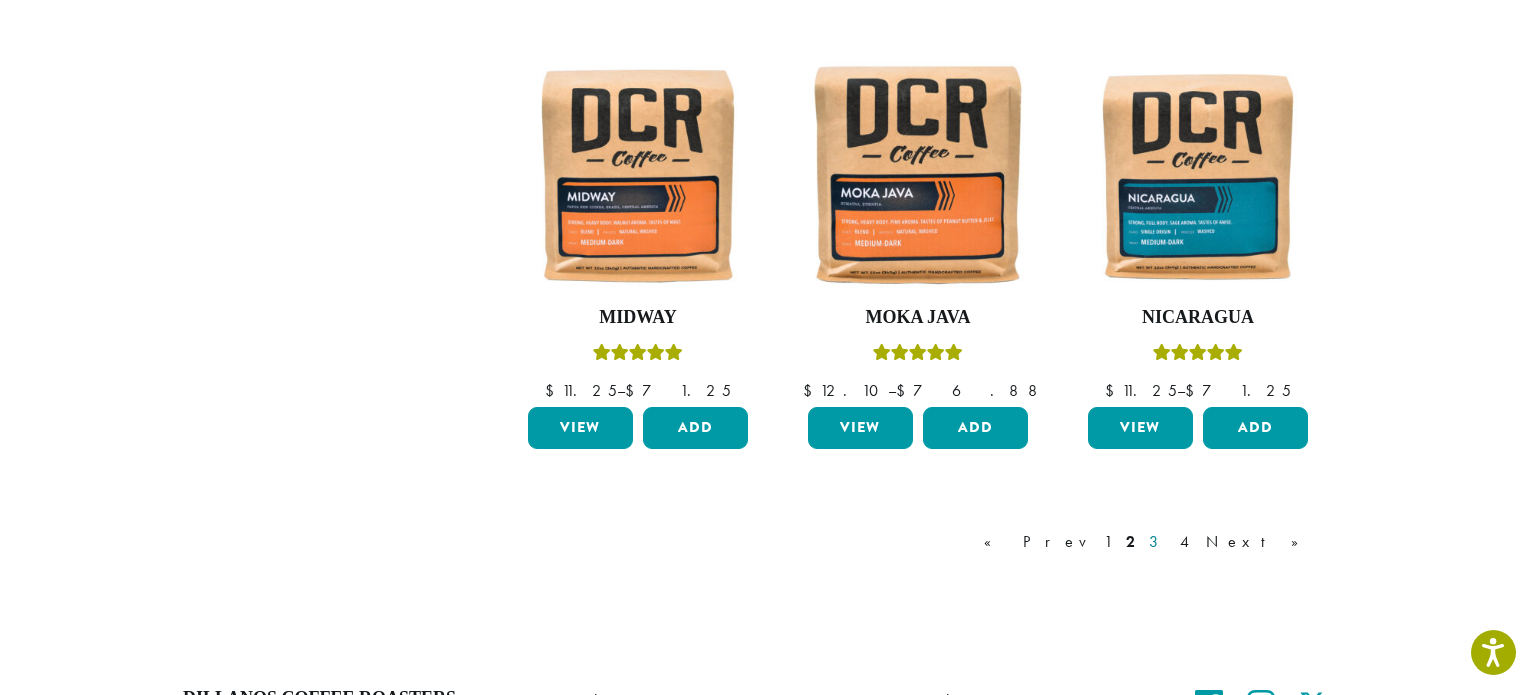 click on "3" at bounding box center [1157, 542] 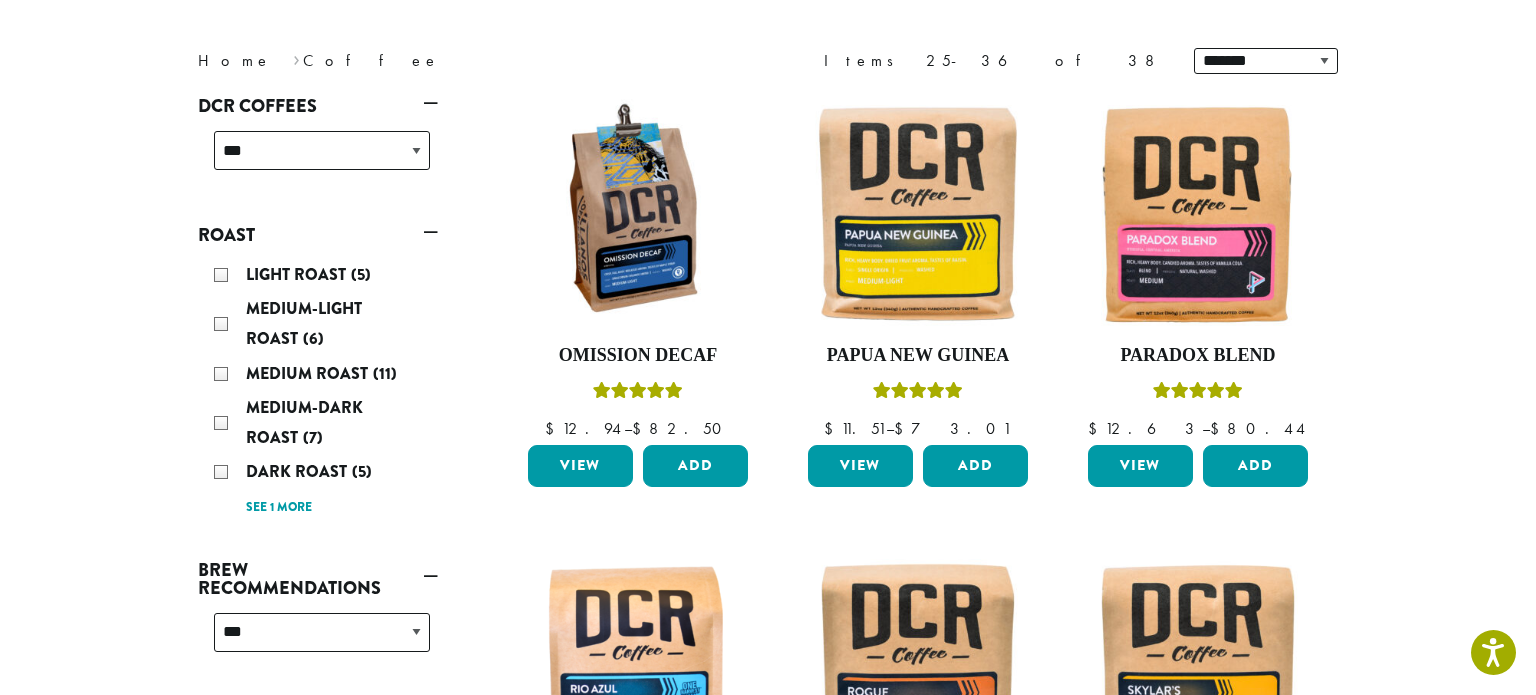 scroll, scrollTop: 123, scrollLeft: 0, axis: vertical 